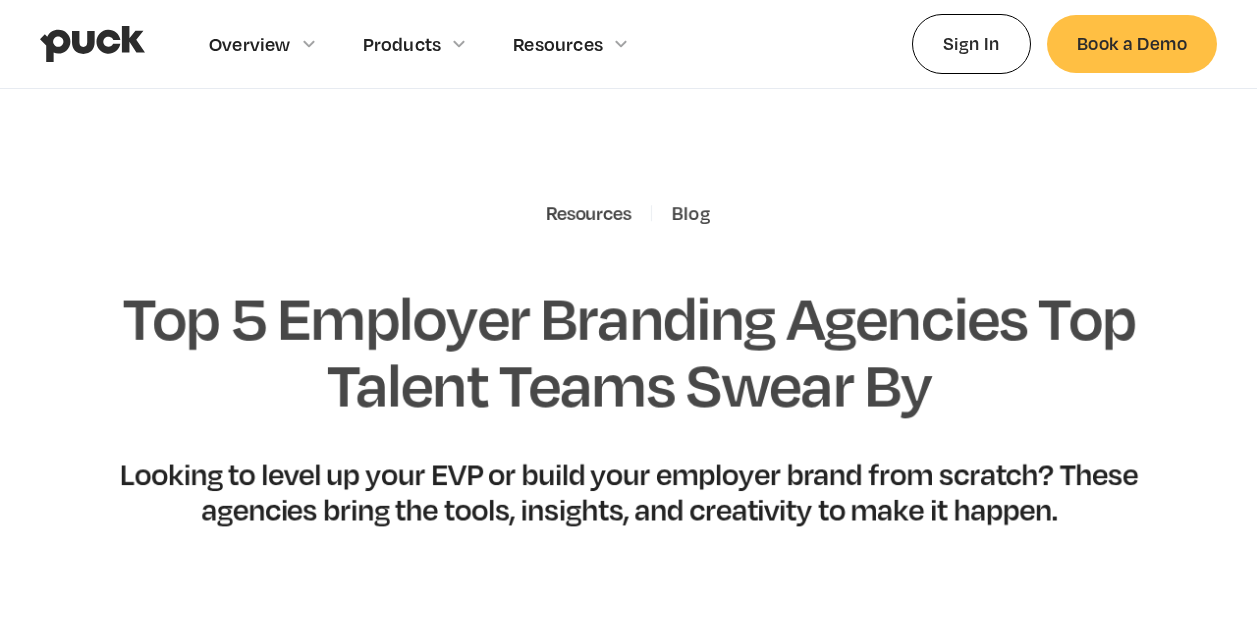 scroll, scrollTop: 0, scrollLeft: 0, axis: both 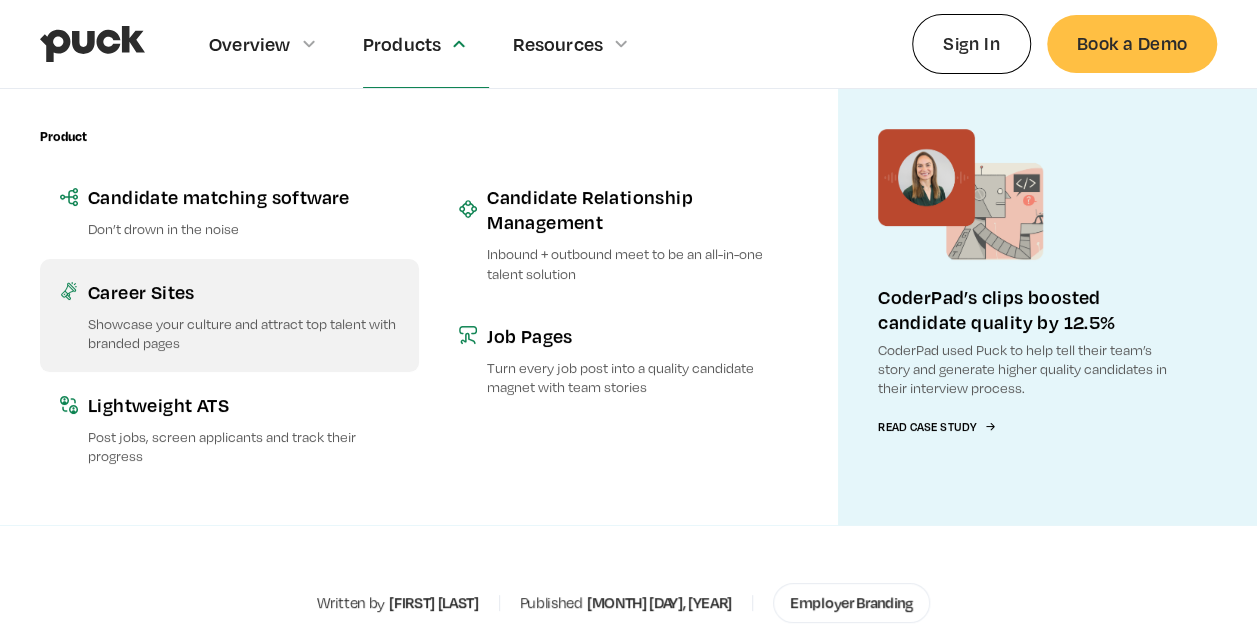 click on "Career Sites Showcase your culture and attract top talent with branded pages" at bounding box center [229, 315] 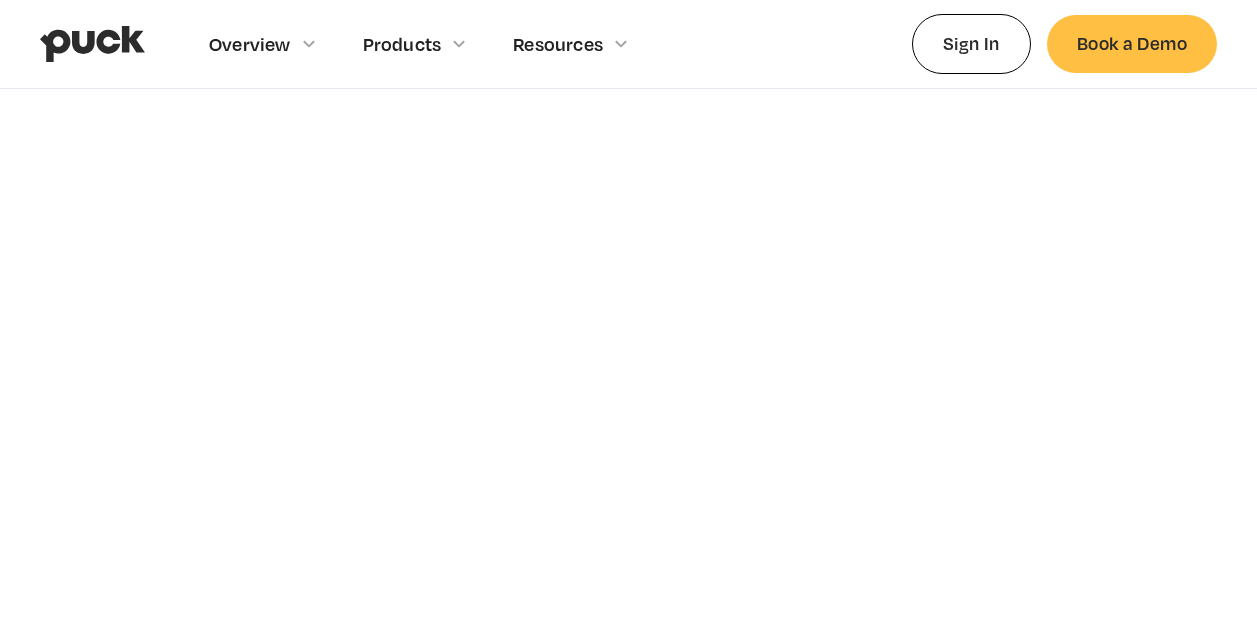 scroll, scrollTop: 0, scrollLeft: 0, axis: both 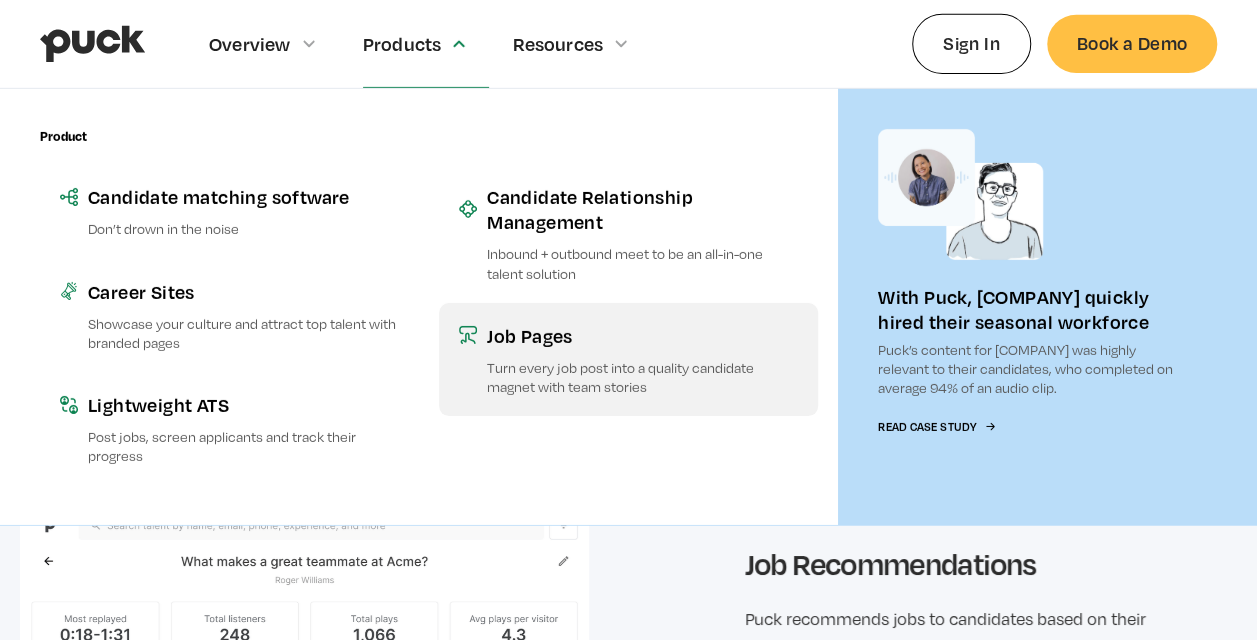 click on "Job Pages Turn every job post into a quality candidate magnet with team stories" at bounding box center [628, 359] 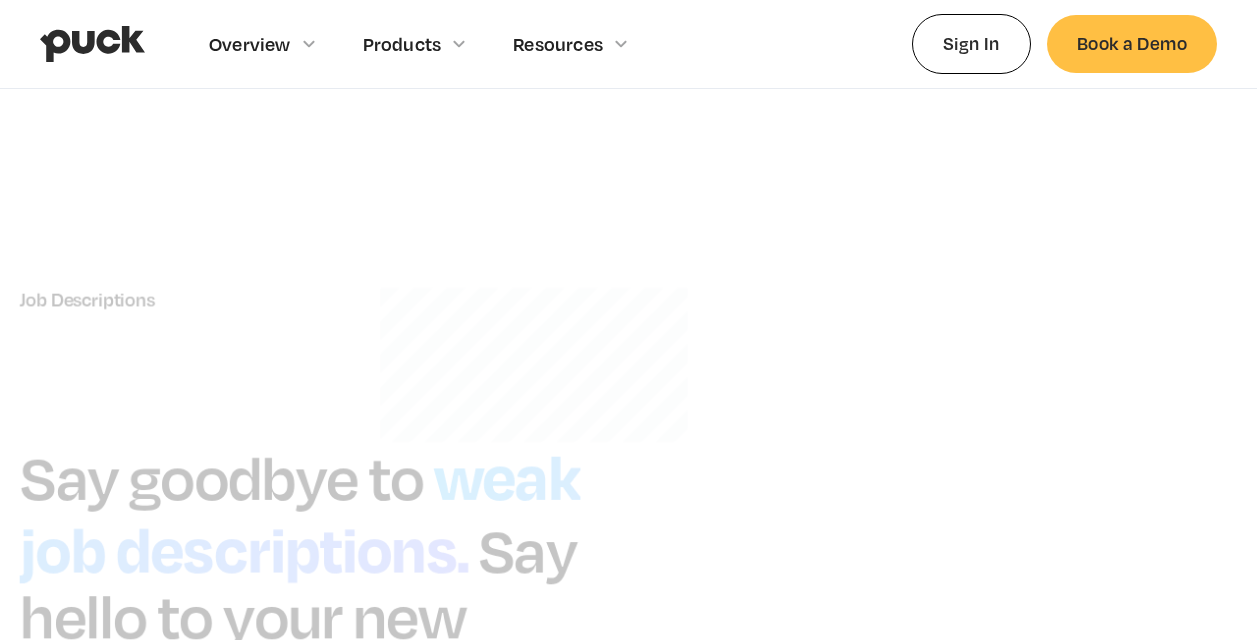 scroll, scrollTop: 0, scrollLeft: 0, axis: both 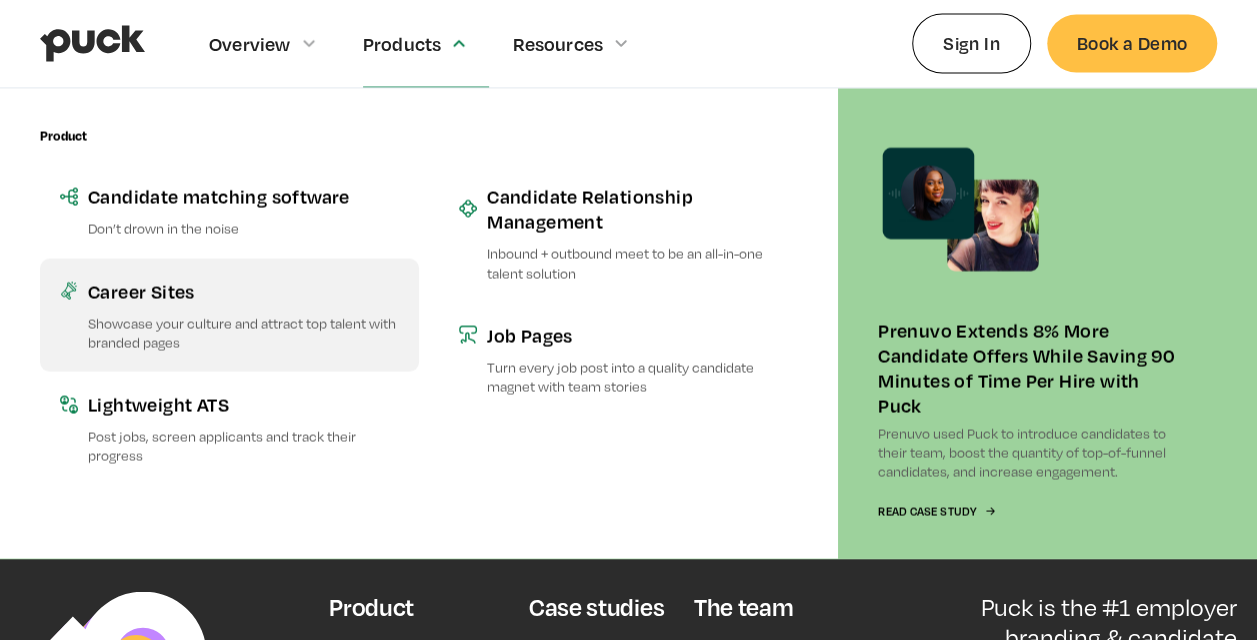 click on "Showcase your culture and attract top talent with branded pages" at bounding box center (243, 333) 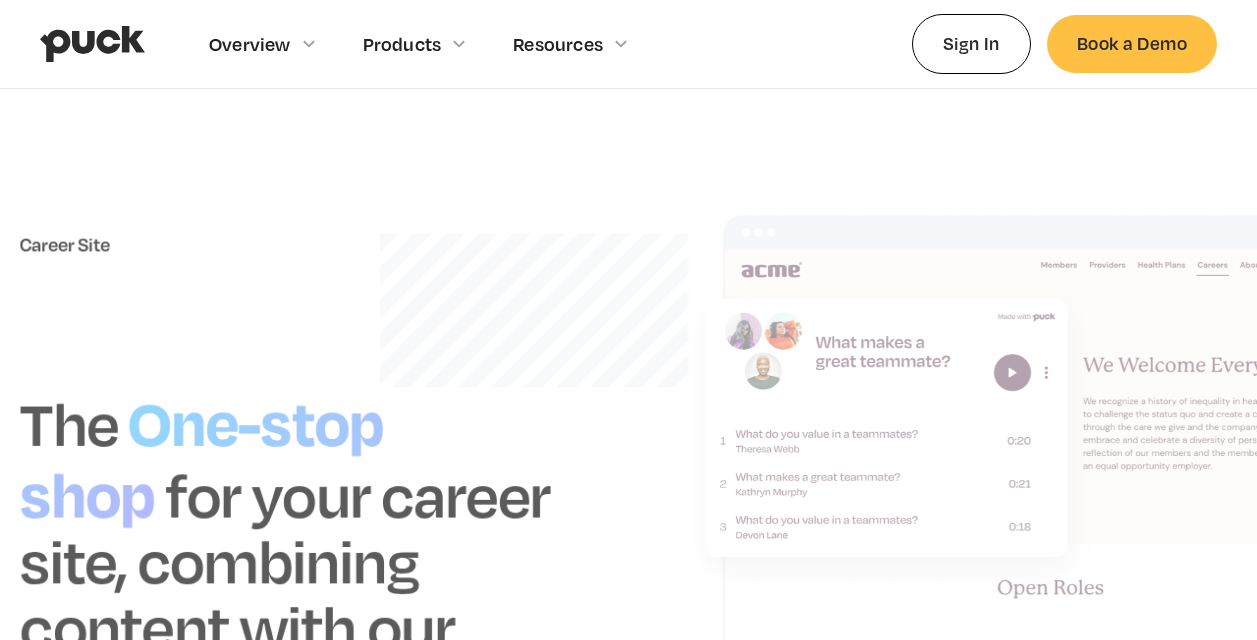 scroll, scrollTop: 0, scrollLeft: 0, axis: both 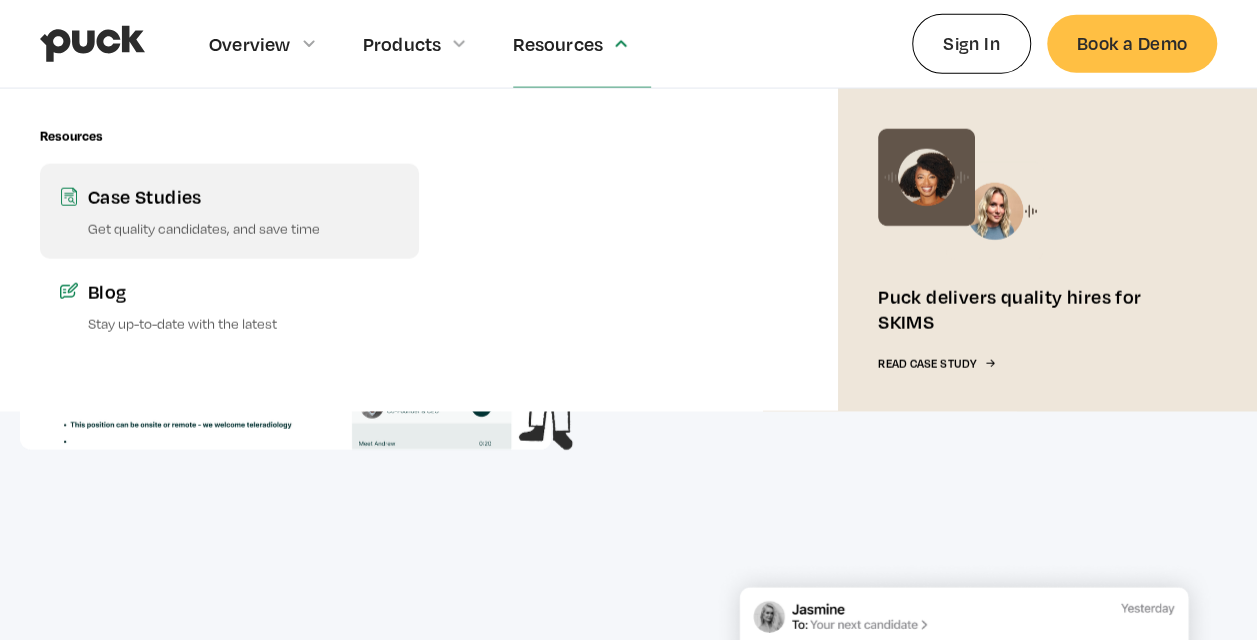 click on "Case Studies Get quality candidates, and save time" at bounding box center (229, 211) 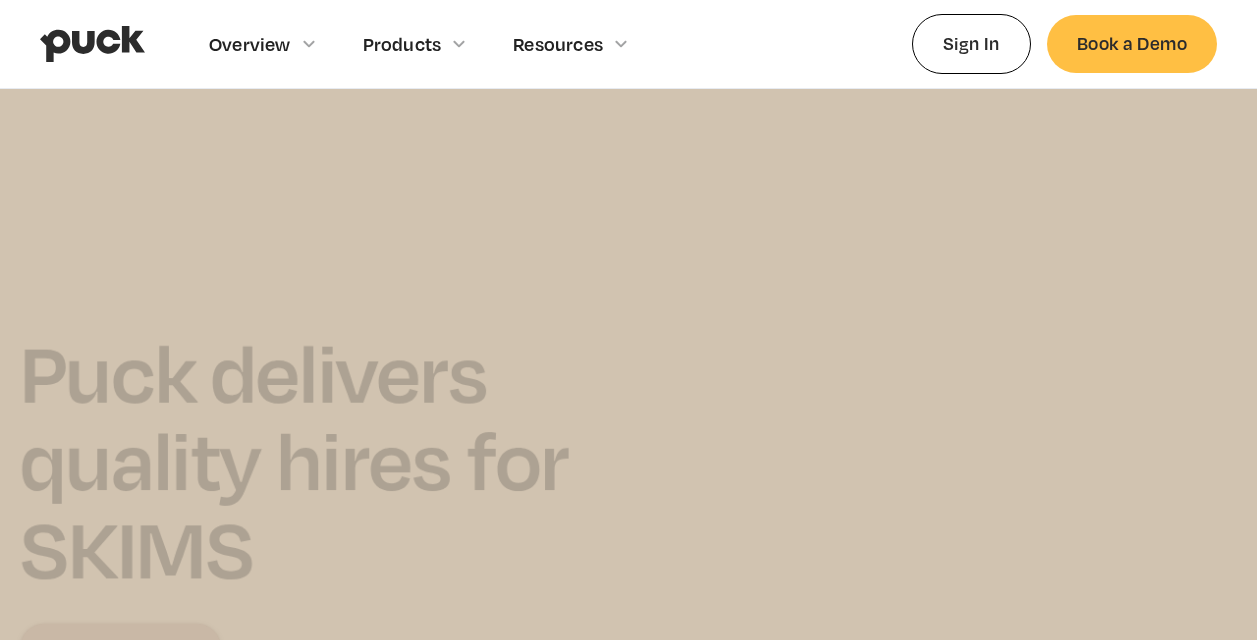 scroll, scrollTop: 0, scrollLeft: 0, axis: both 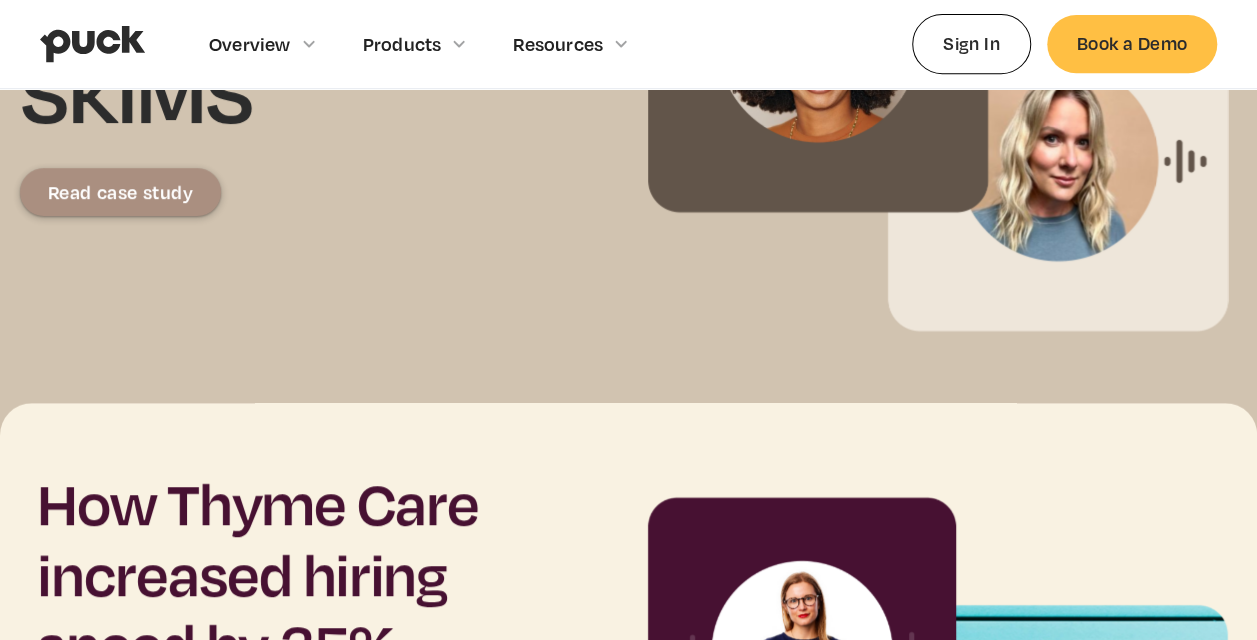 click on "Read case study" at bounding box center (121, 192) 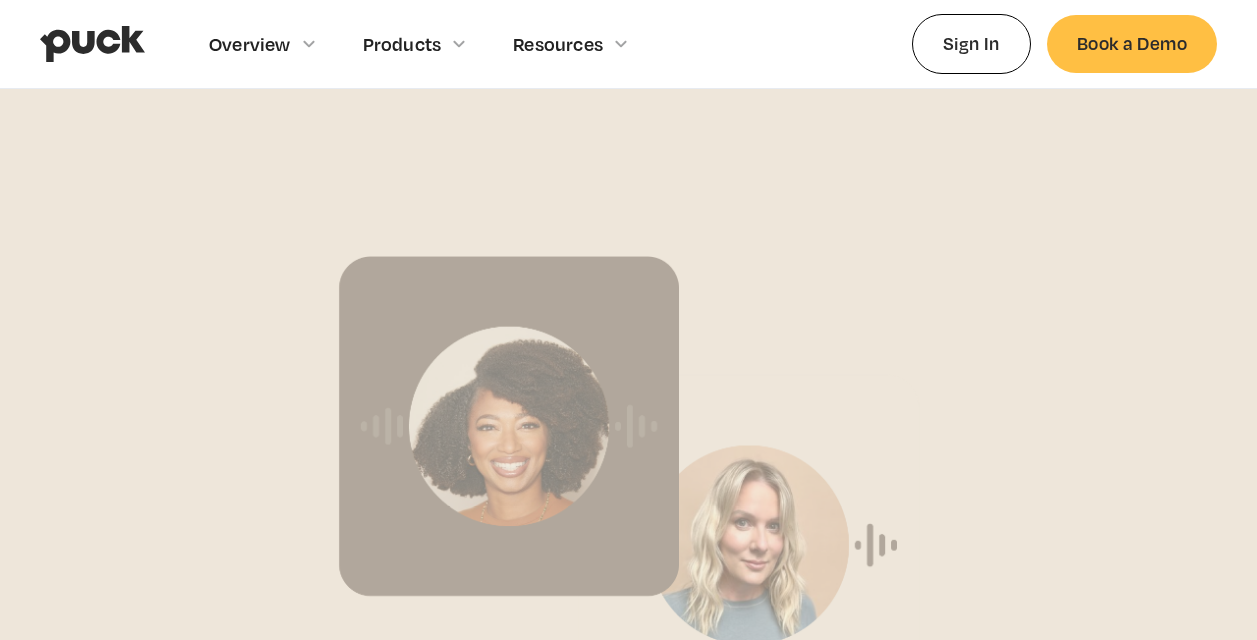 scroll, scrollTop: 0, scrollLeft: 0, axis: both 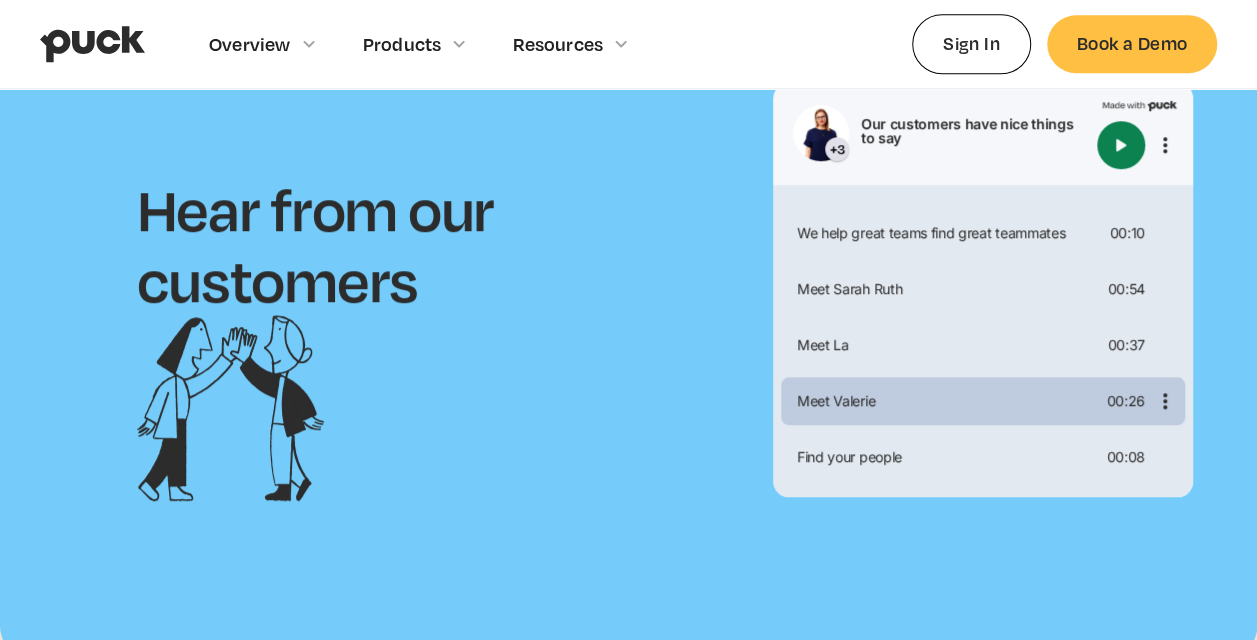 click on "Meet Valerie 00:26" at bounding box center [983, 401] 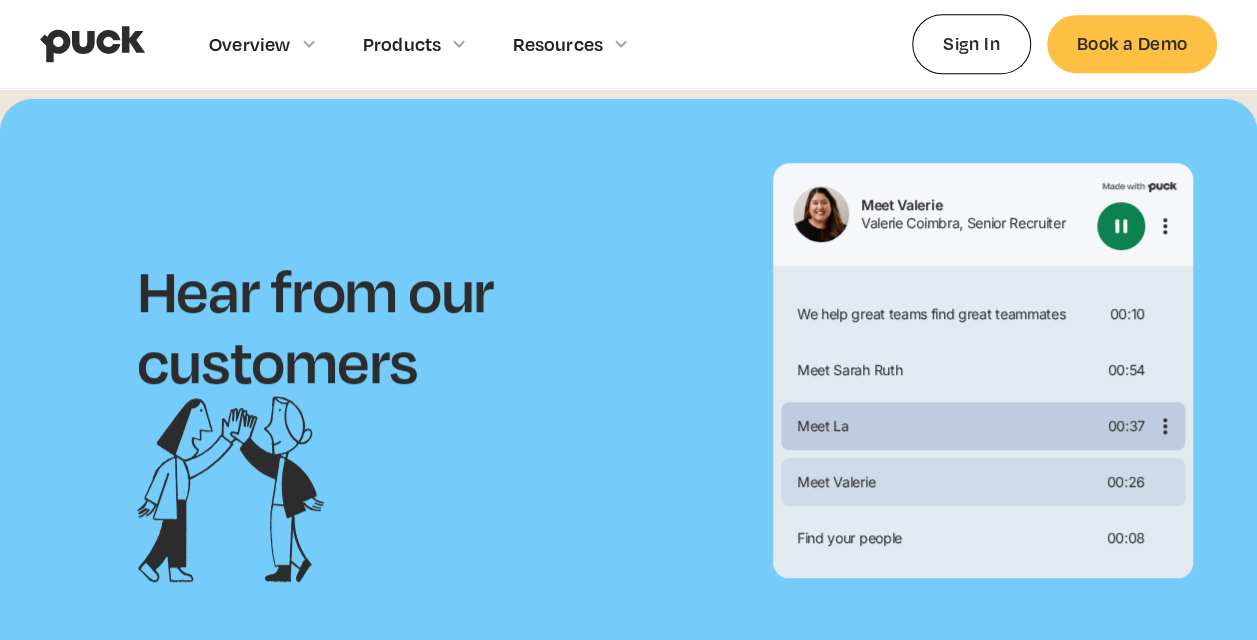 scroll, scrollTop: 4337, scrollLeft: 0, axis: vertical 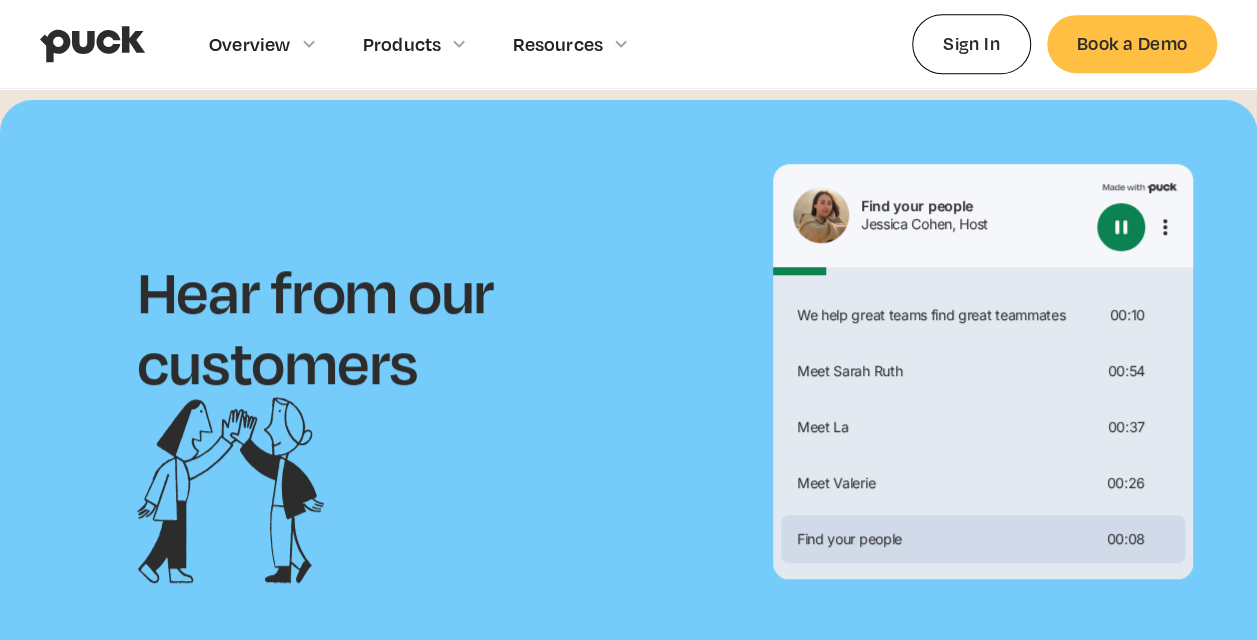 click at bounding box center (1121, 227) 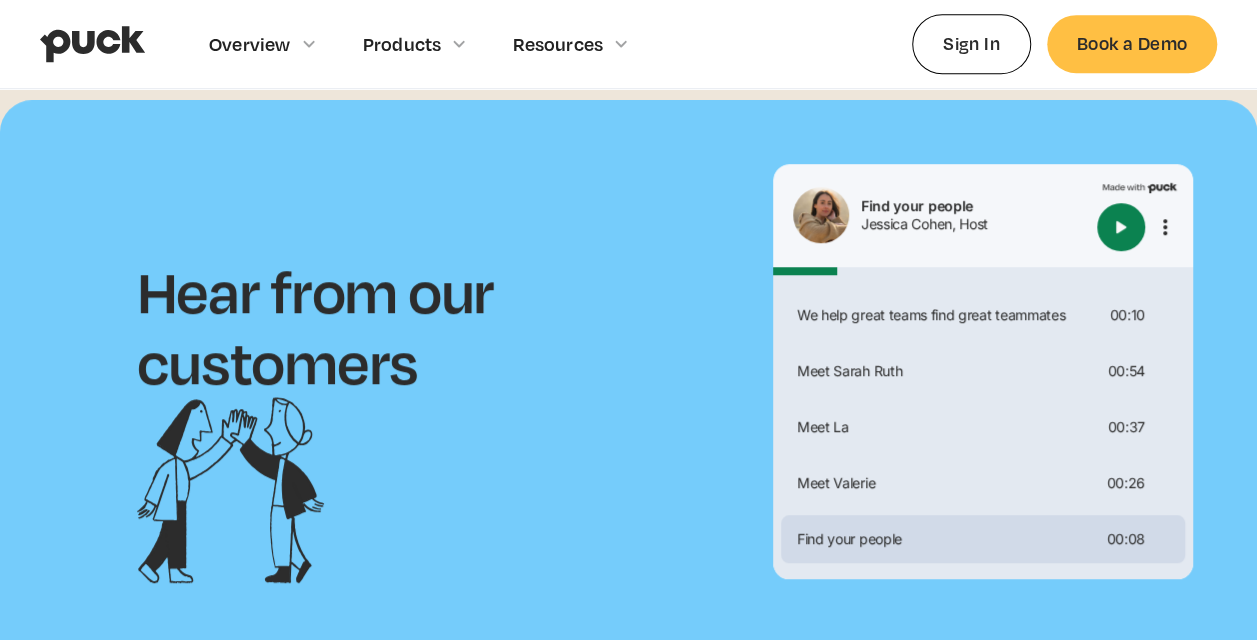 type on "0.153914836505611" 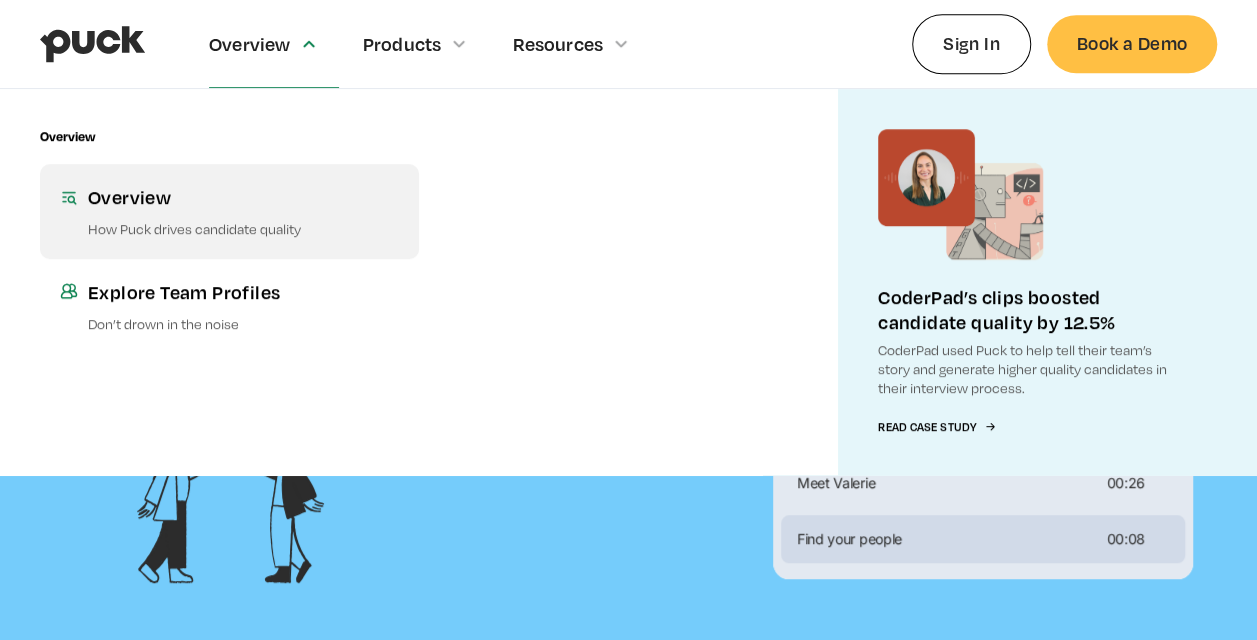 click on "Overview" at bounding box center (243, 196) 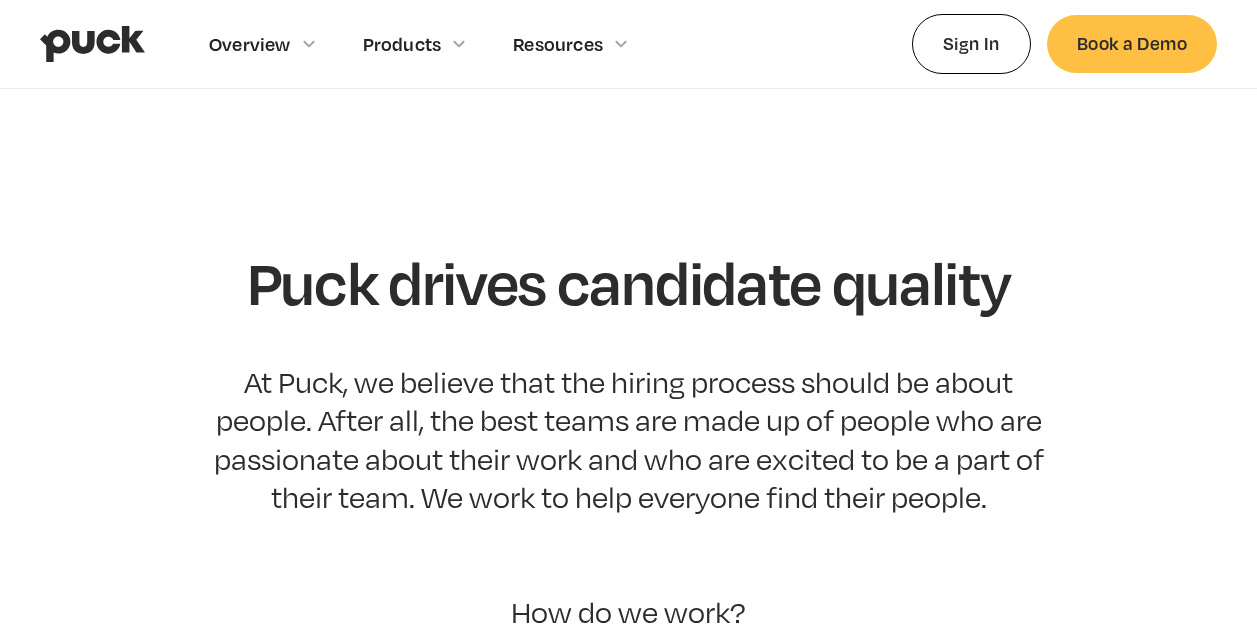 scroll, scrollTop: 0, scrollLeft: 0, axis: both 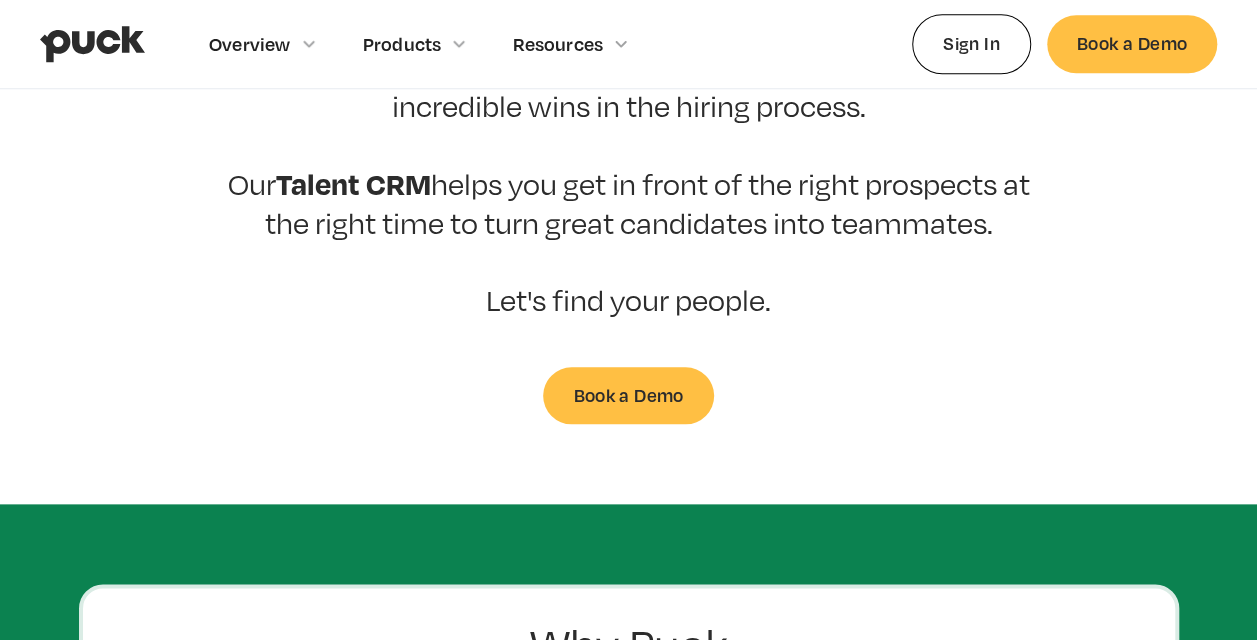 click on "Why Puck Unlock automation that feels personal and increases your candidate engagement so you can find your people faster. Ask us how we can help you achieve: 25% increase in top  candidates hired 3x candidates more likely to get hired 20% faster time to fill roles 90min of time saved per week" at bounding box center [628, 823] 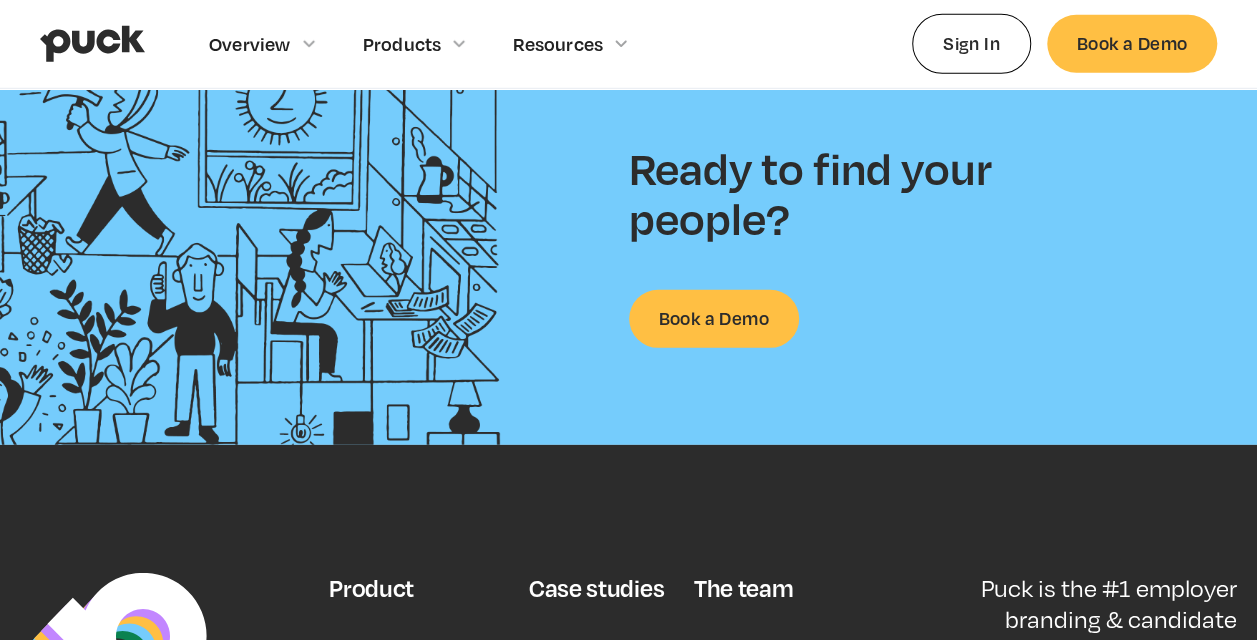 scroll, scrollTop: 2908, scrollLeft: 0, axis: vertical 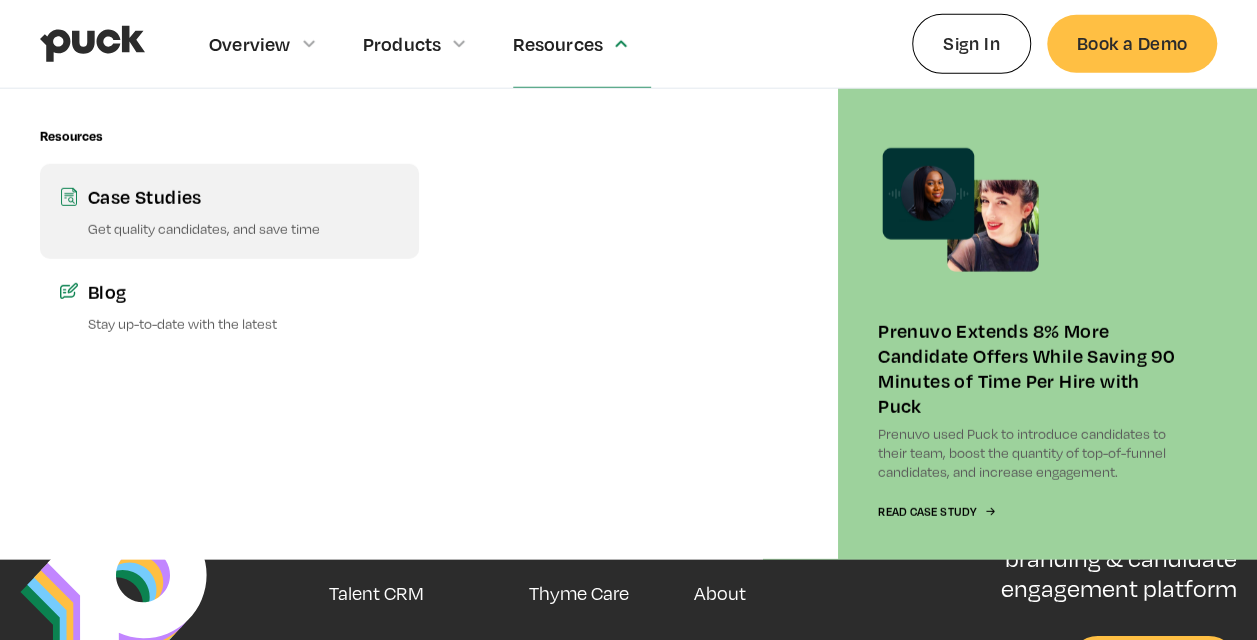 click on "Case Studies" at bounding box center (243, 196) 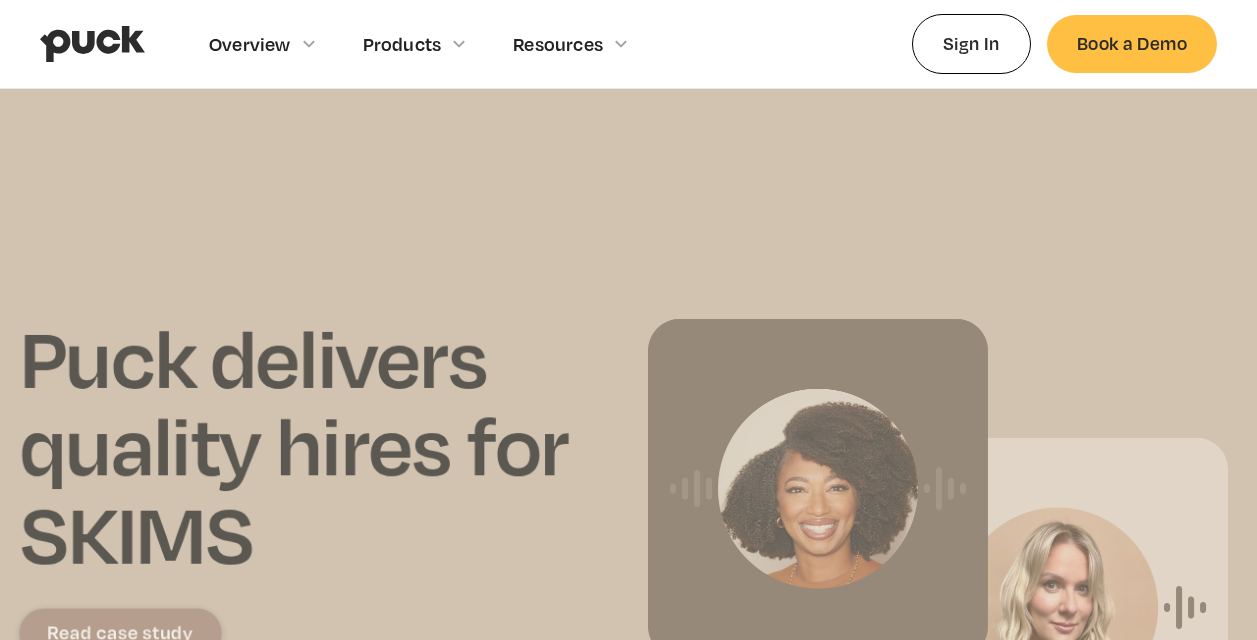 scroll, scrollTop: 0, scrollLeft: 0, axis: both 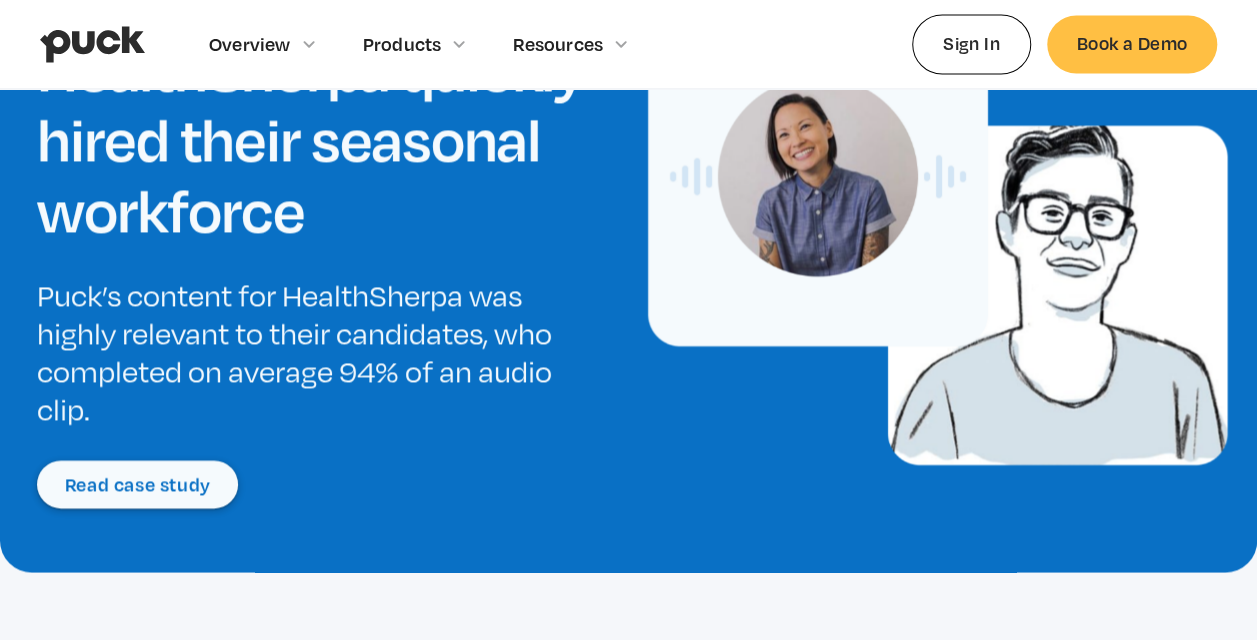 click on "Read case study" at bounding box center [137, 484] 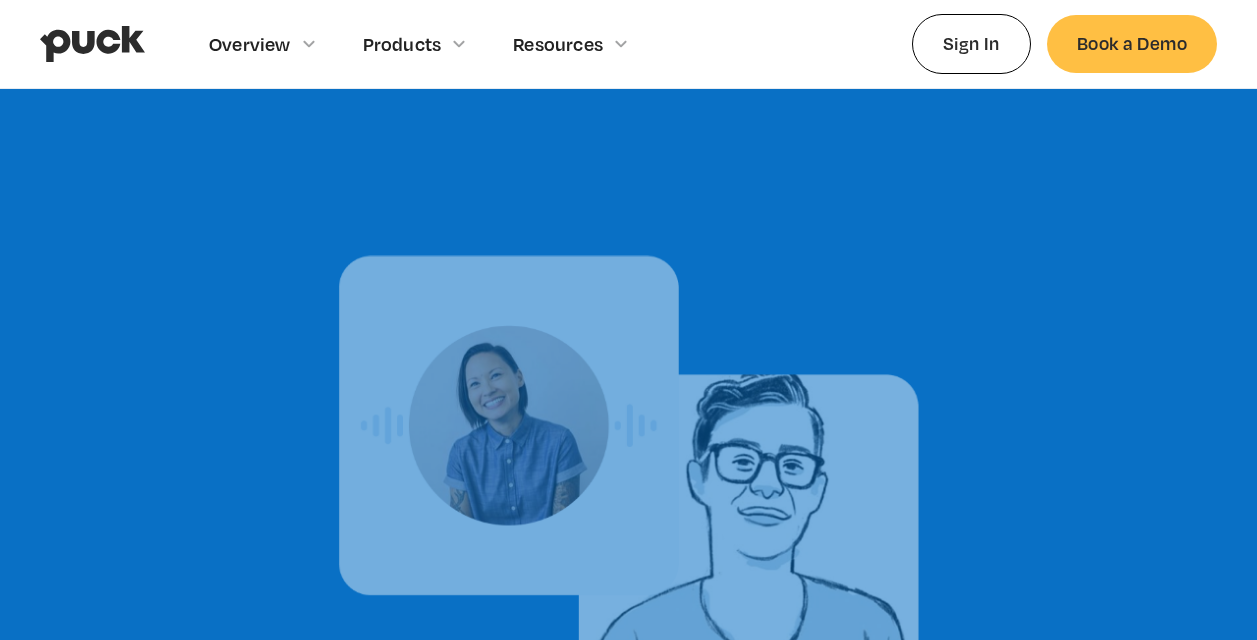 scroll, scrollTop: 0, scrollLeft: 0, axis: both 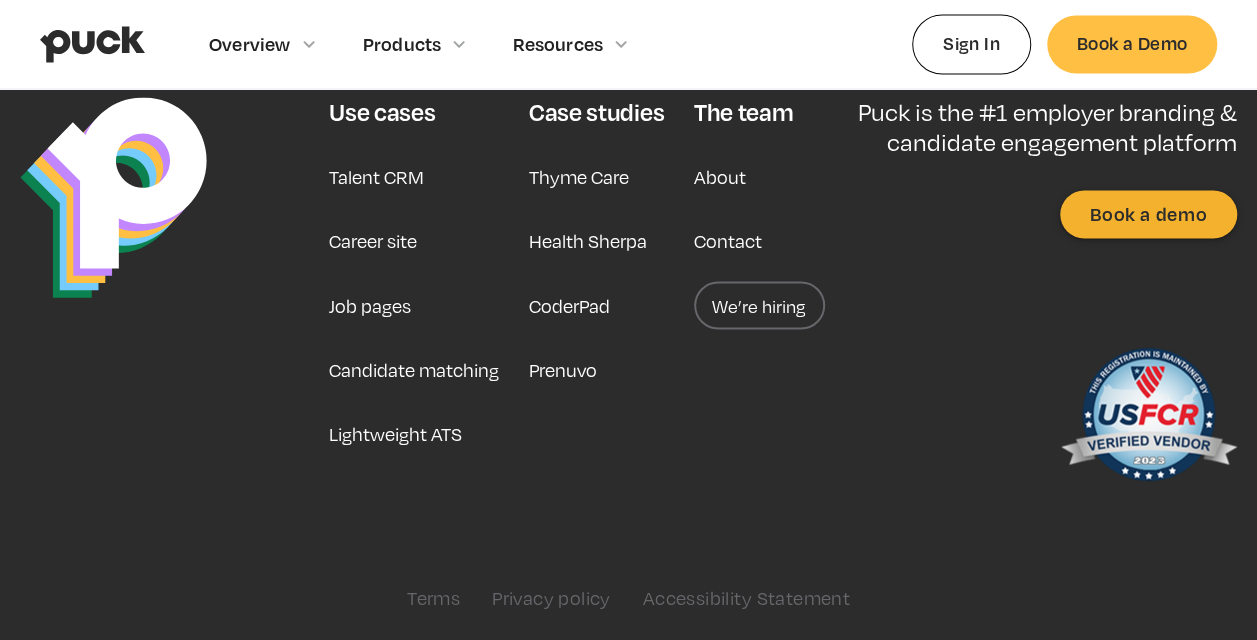 click on "About" at bounding box center [720, 177] 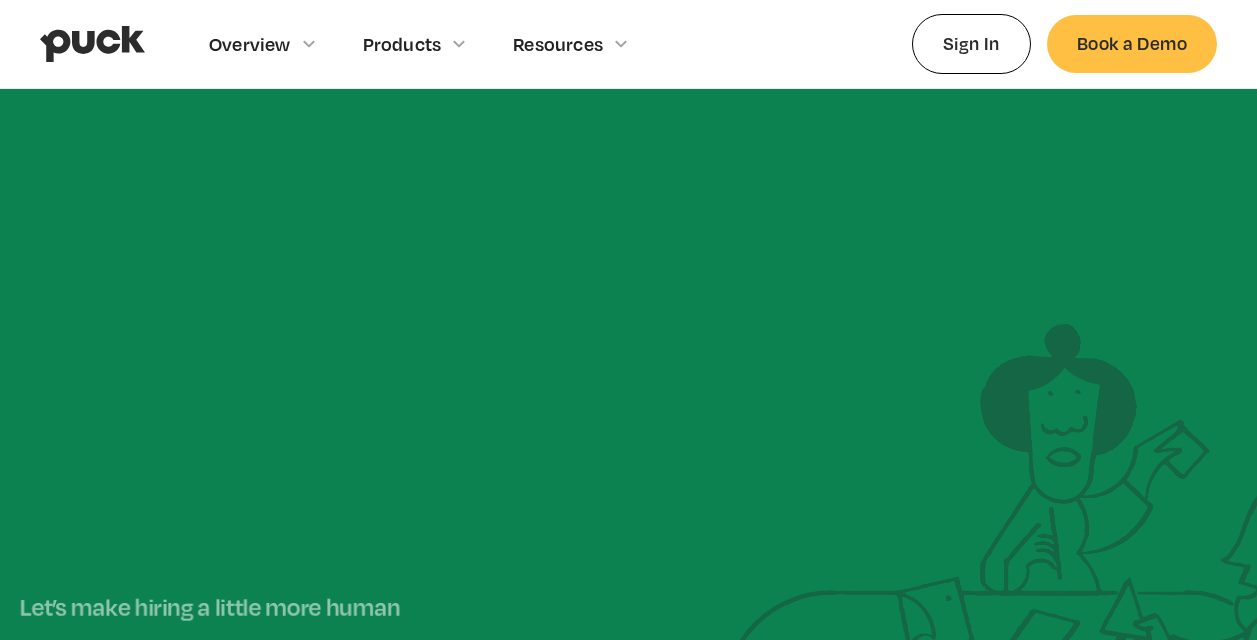 scroll, scrollTop: 0, scrollLeft: 0, axis: both 